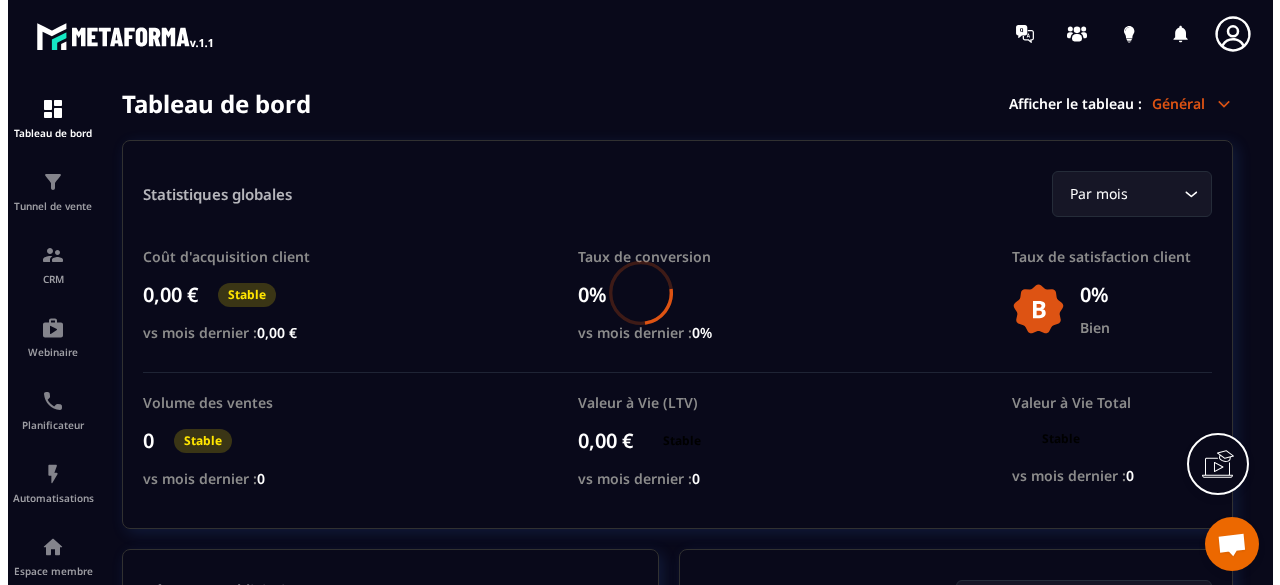 scroll, scrollTop: 0, scrollLeft: 0, axis: both 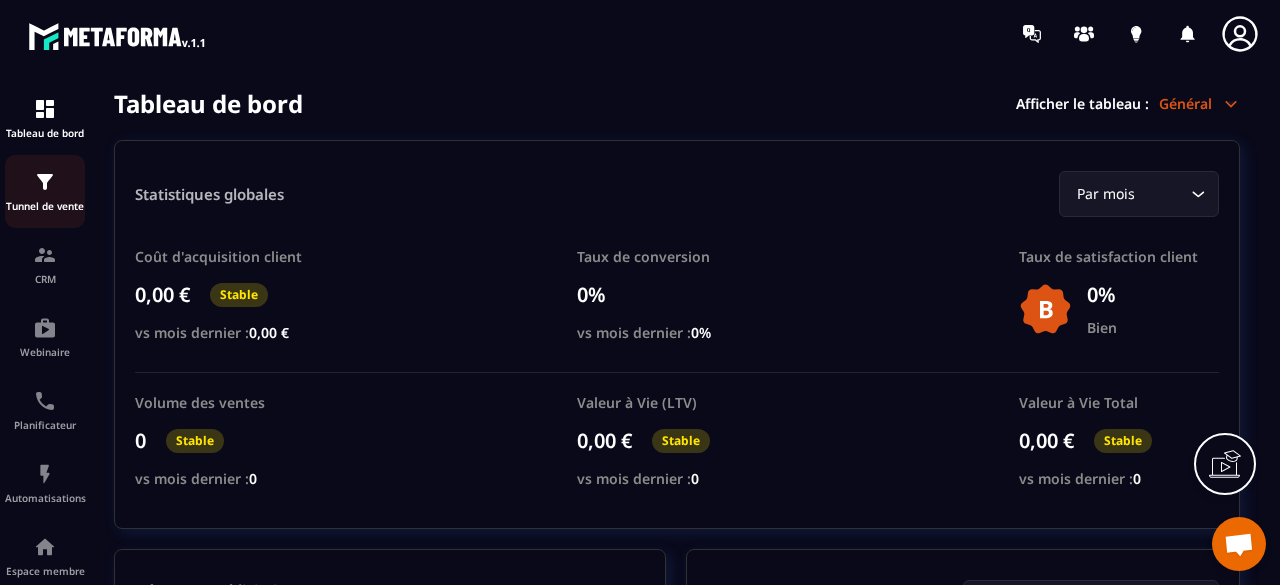 click at bounding box center [45, 182] 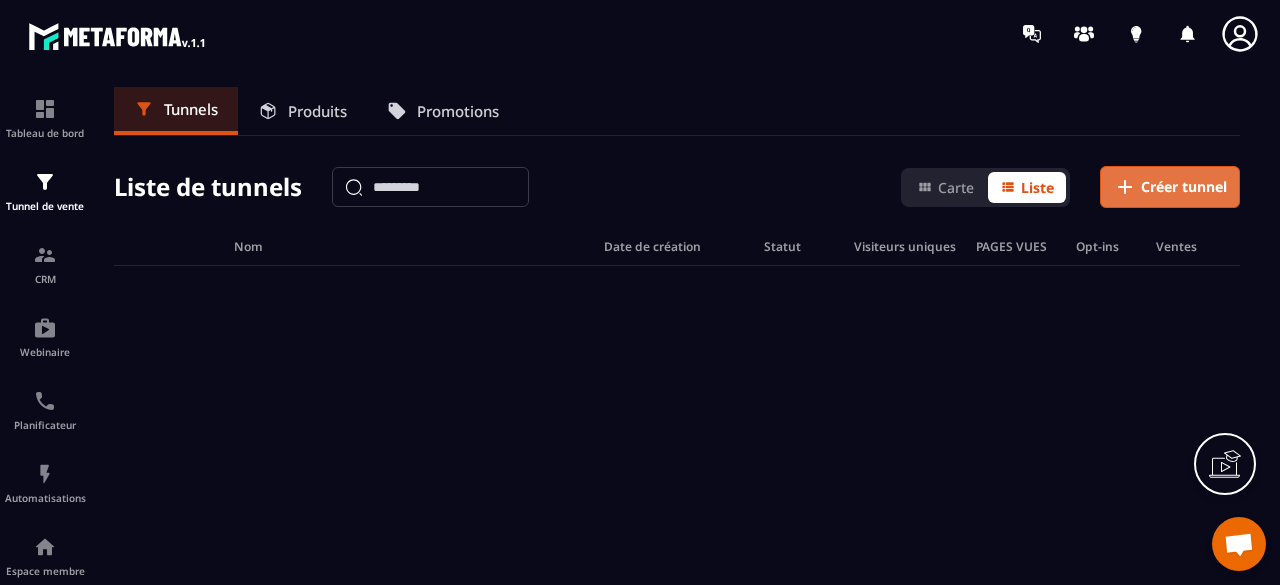 click on "Créer tunnel" at bounding box center (1184, 187) 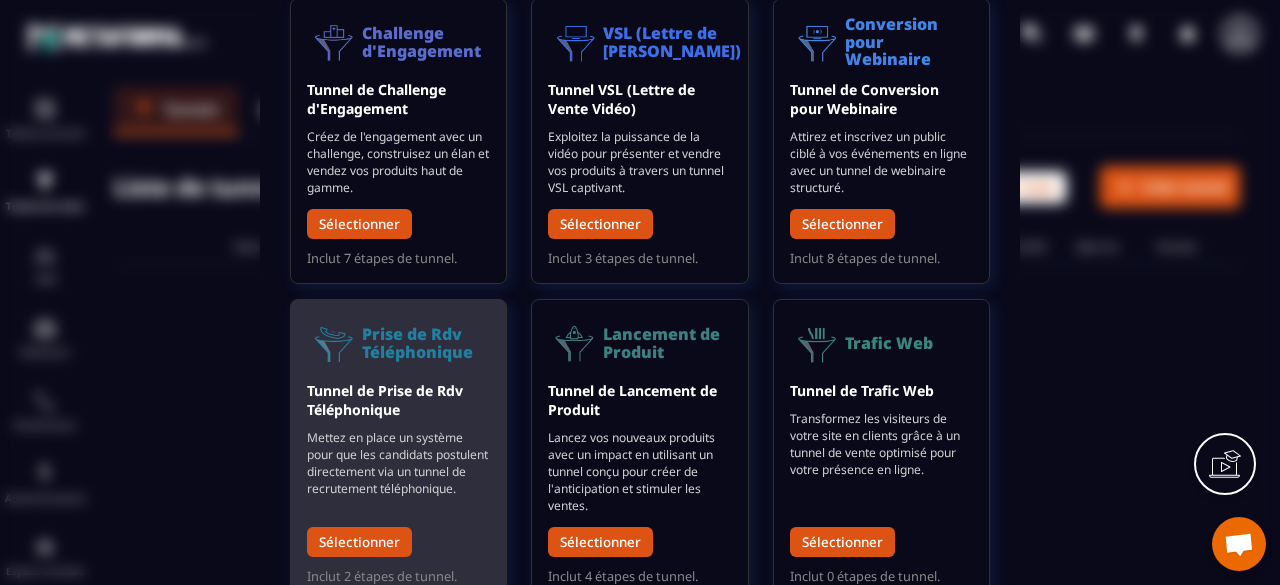 scroll, scrollTop: 444, scrollLeft: 0, axis: vertical 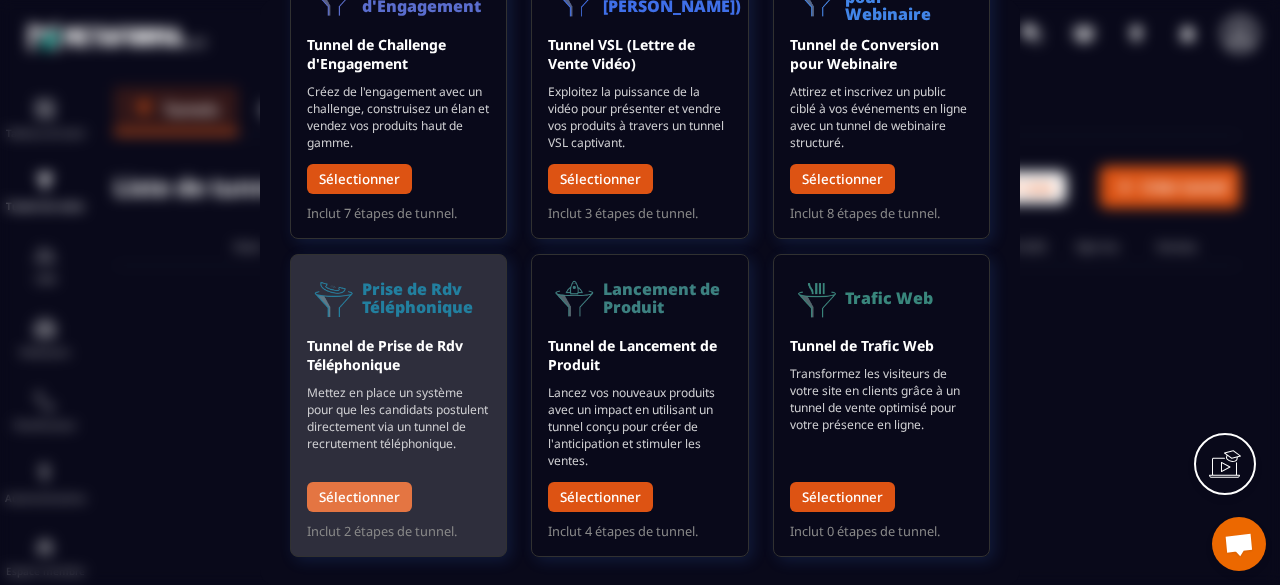 click on "Sélectionner" at bounding box center (359, 496) 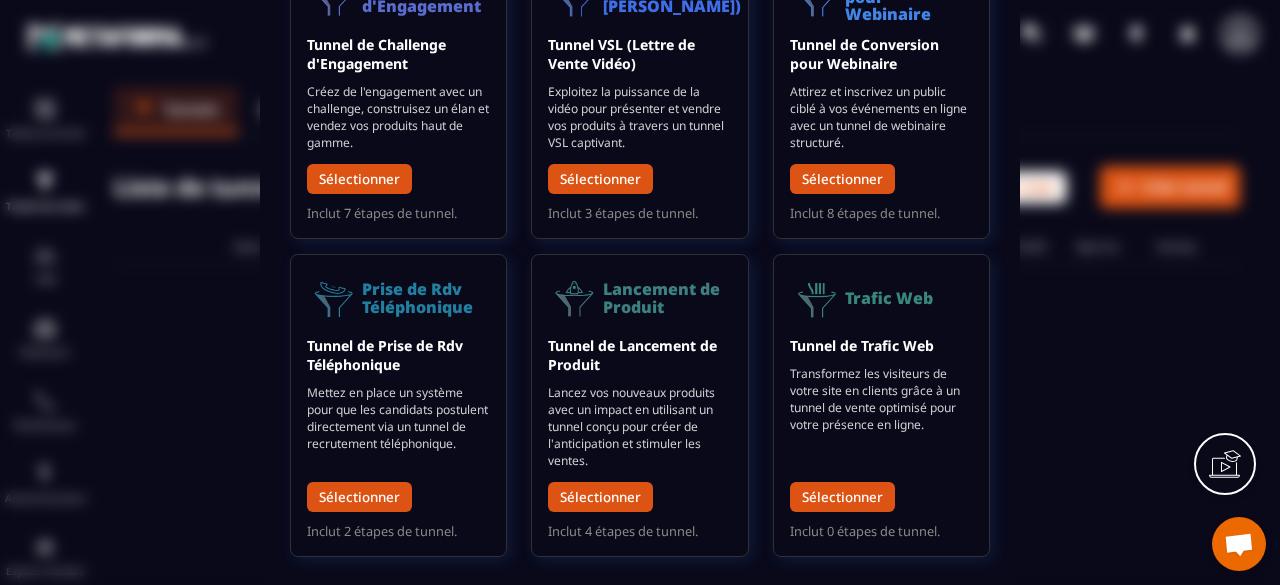 scroll, scrollTop: 0, scrollLeft: 0, axis: both 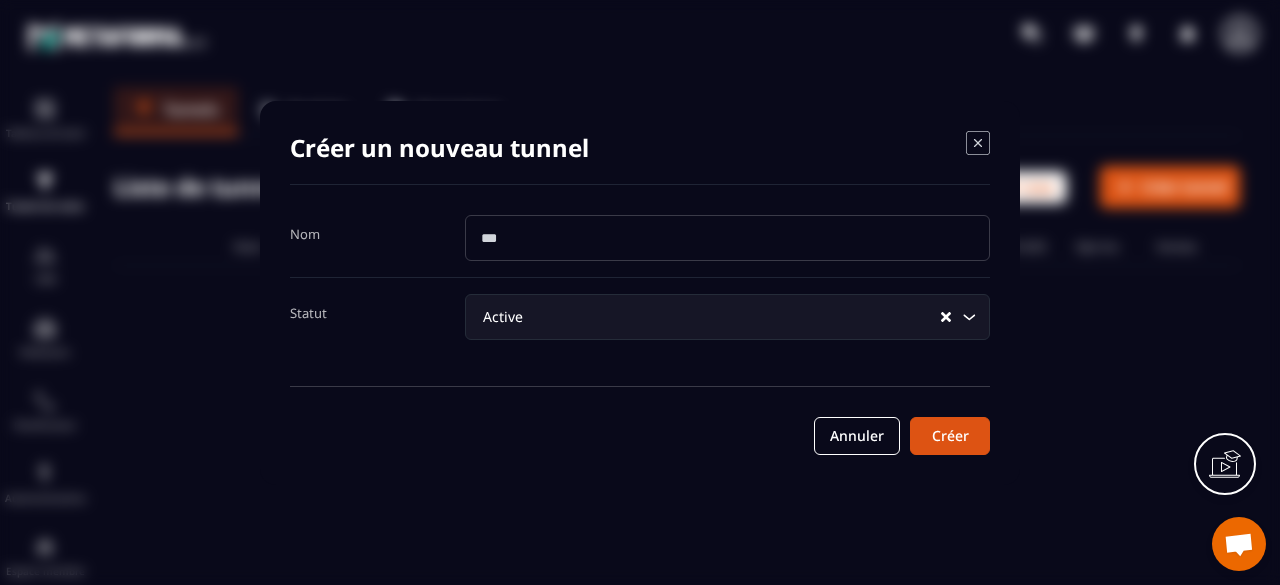 click at bounding box center (727, 238) 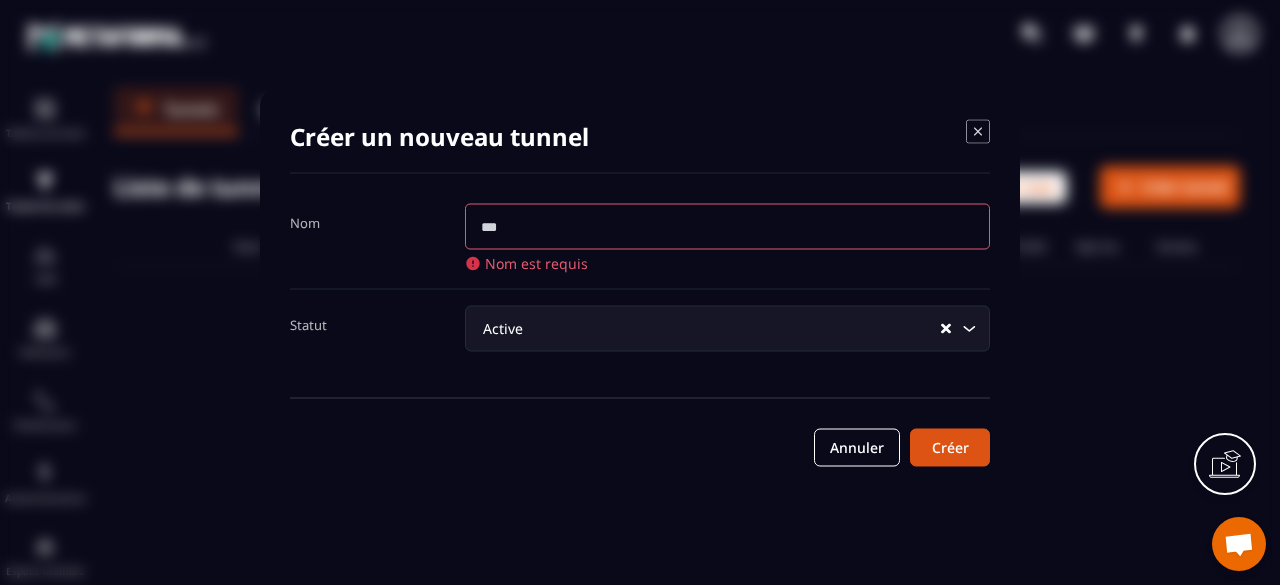 click on "Nom Nom est requis Statut Active Loading... Annuler Créer" at bounding box center [640, 334] 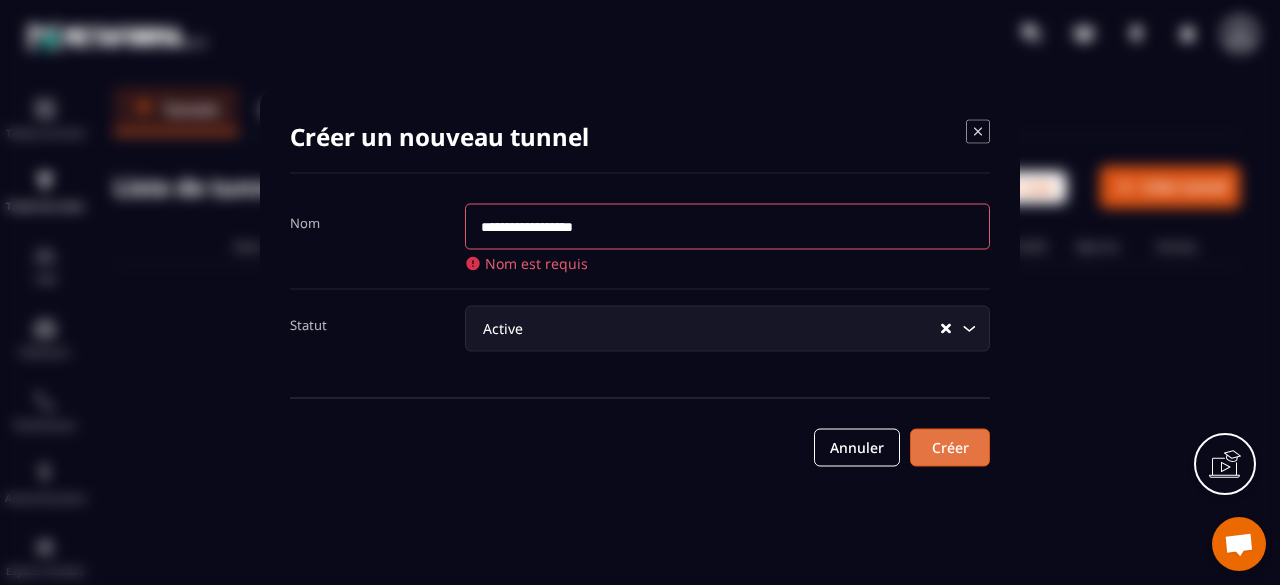 type on "**********" 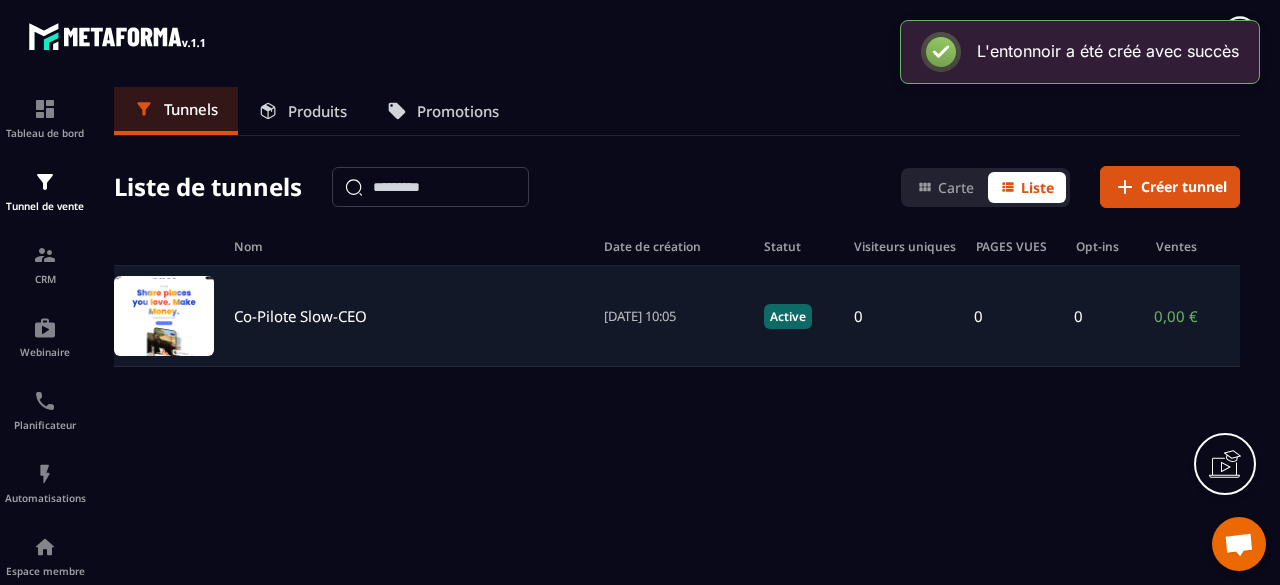 click on "Co-Pilote Slow-CEO" at bounding box center [300, 316] 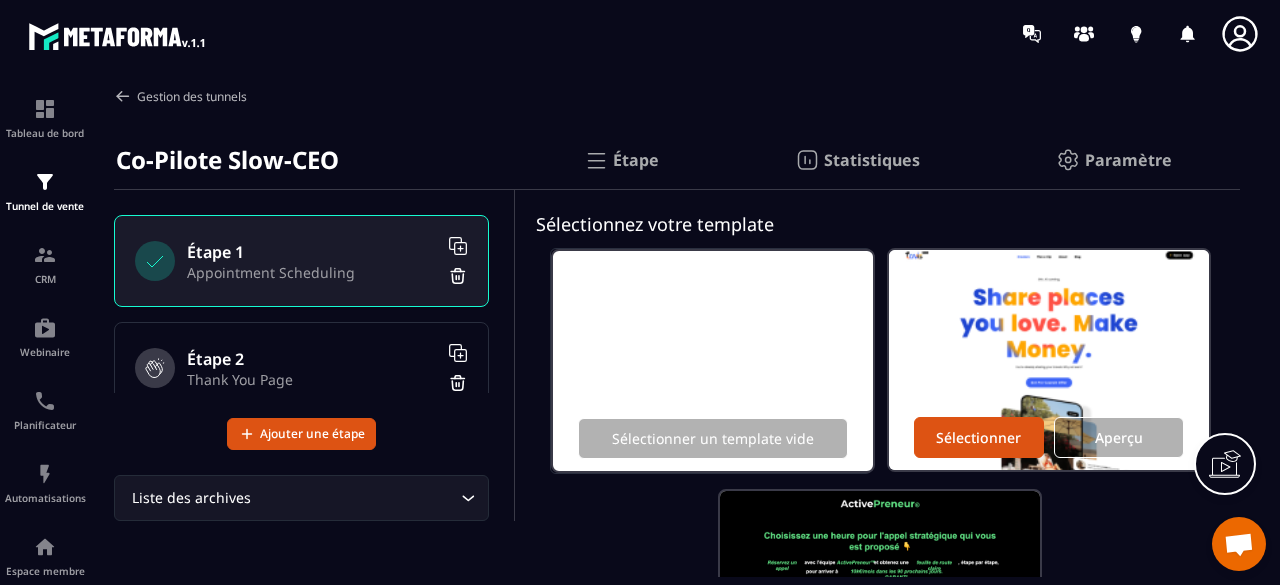 click at bounding box center [123, 96] 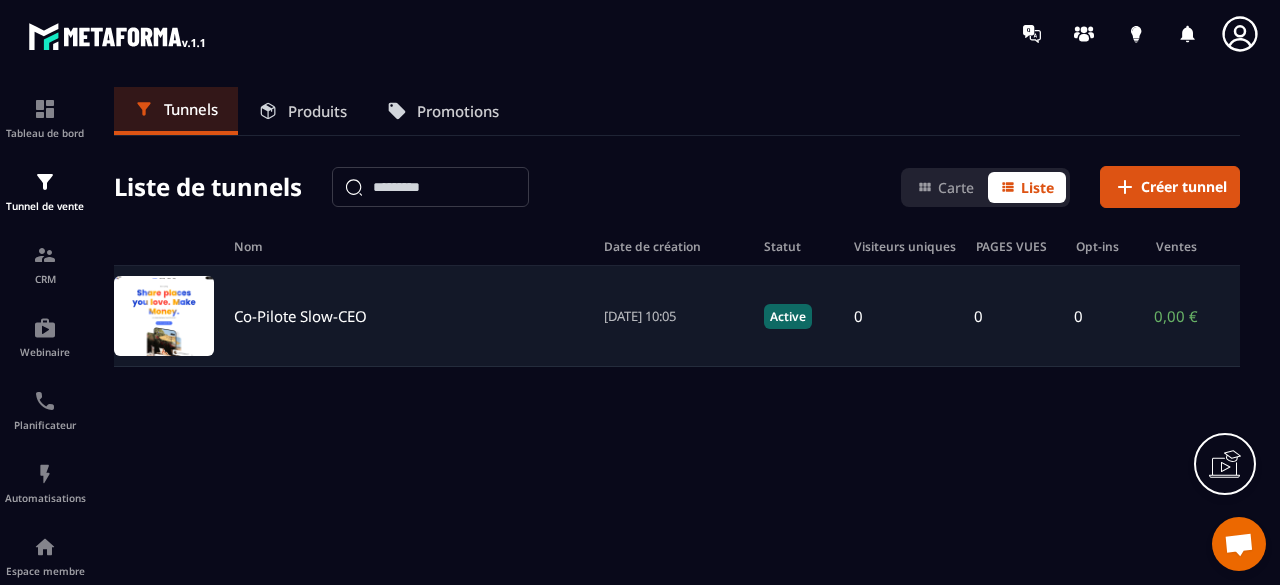 click at bounding box center (164, 316) 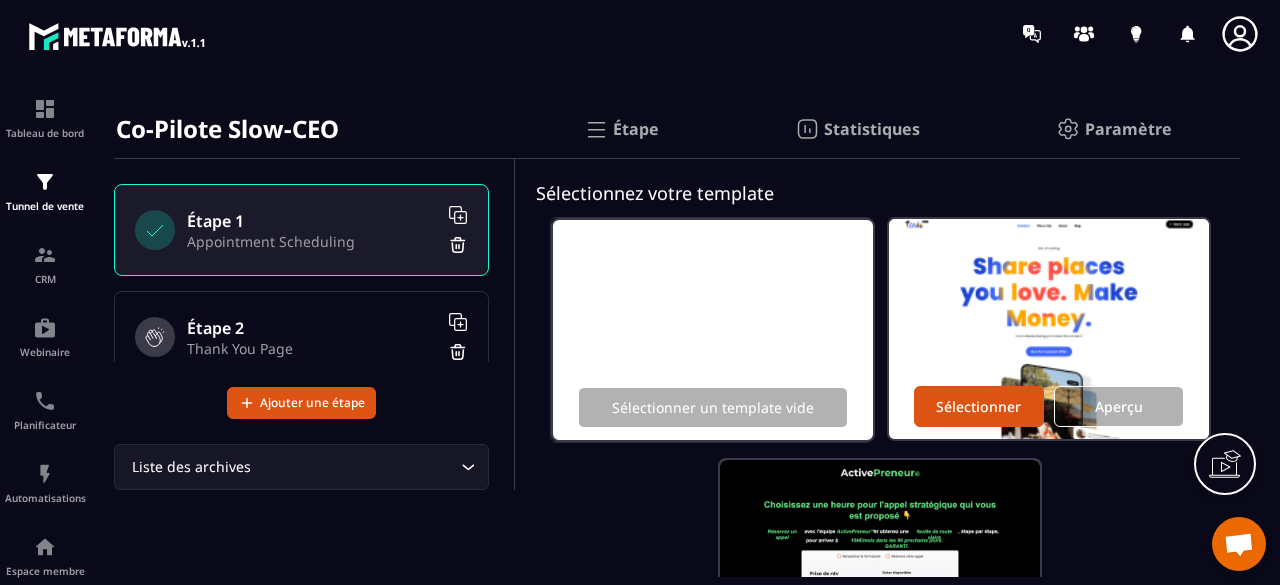 scroll, scrollTop: 0, scrollLeft: 0, axis: both 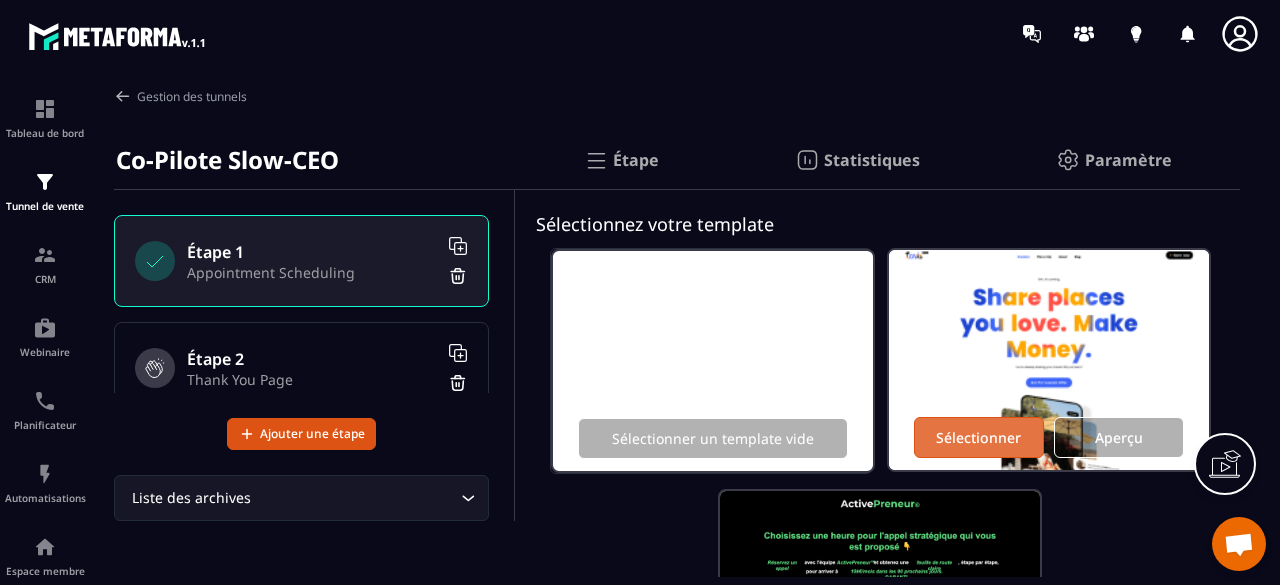 click on "Sélectionner" at bounding box center [979, 437] 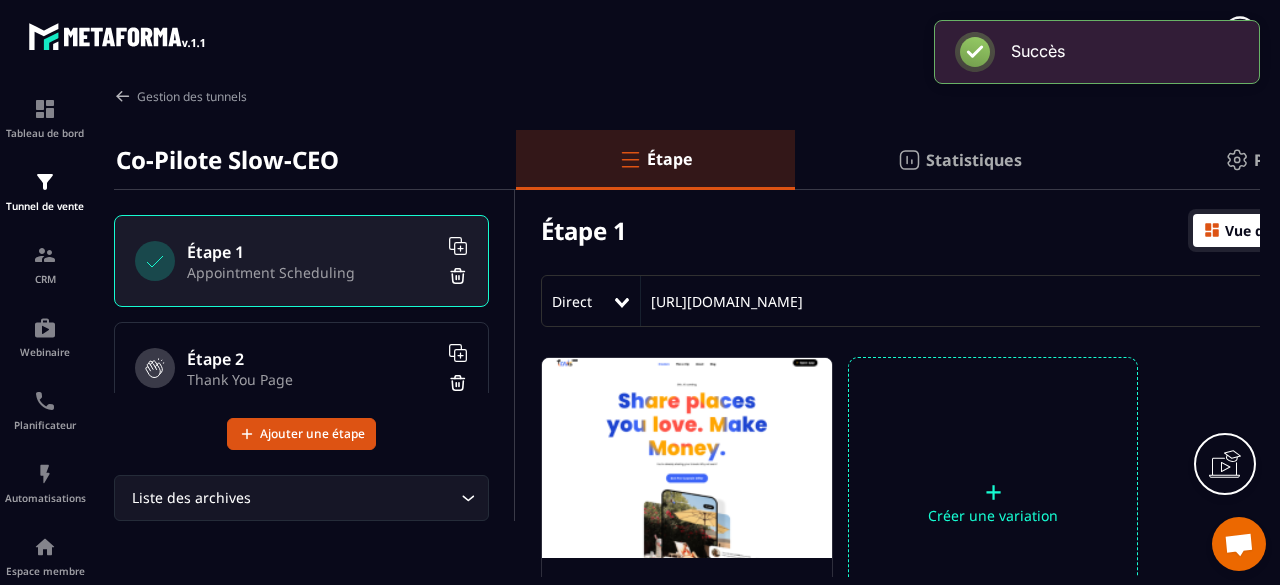 scroll, scrollTop: 100, scrollLeft: 0, axis: vertical 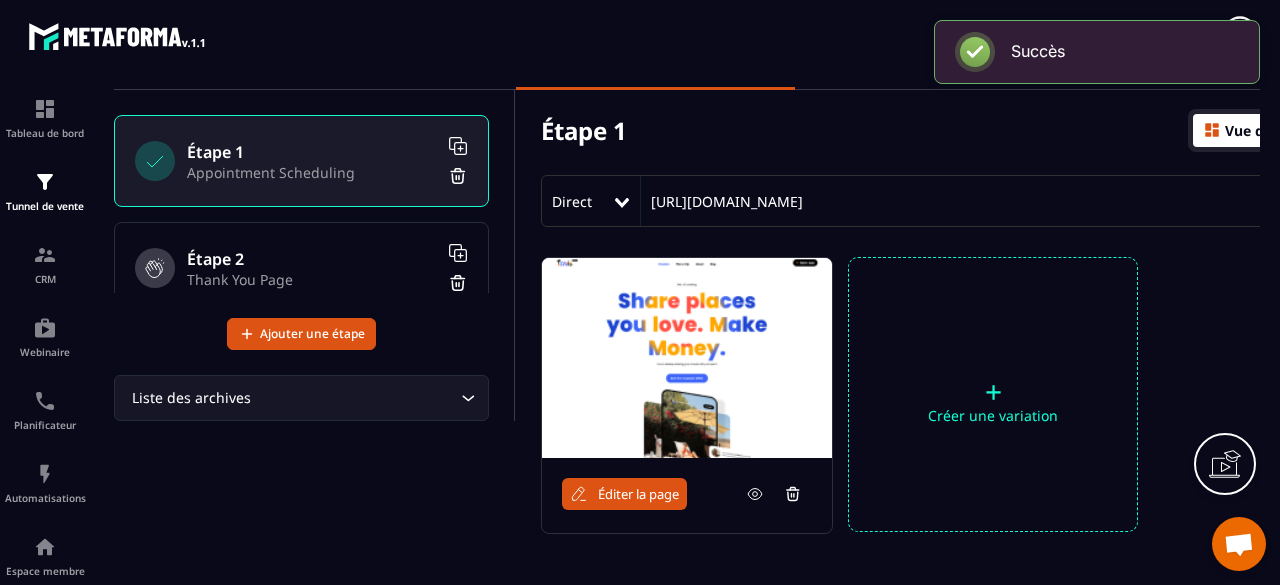 click on "Éditer la page" at bounding box center [624, 494] 